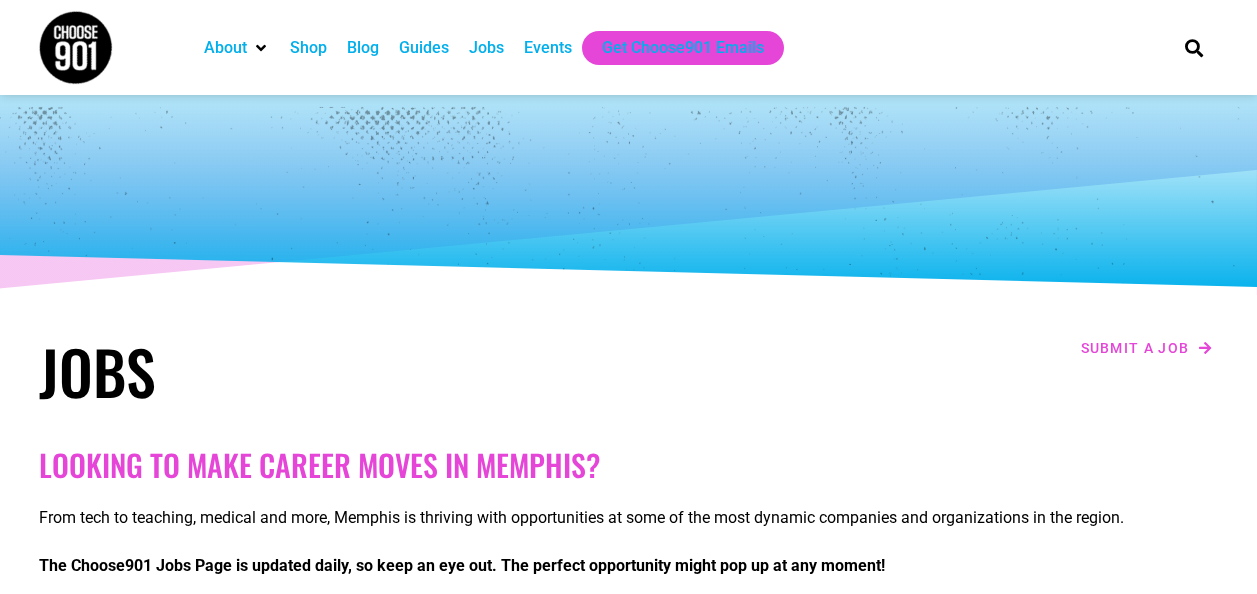 scroll, scrollTop: 0, scrollLeft: 0, axis: both 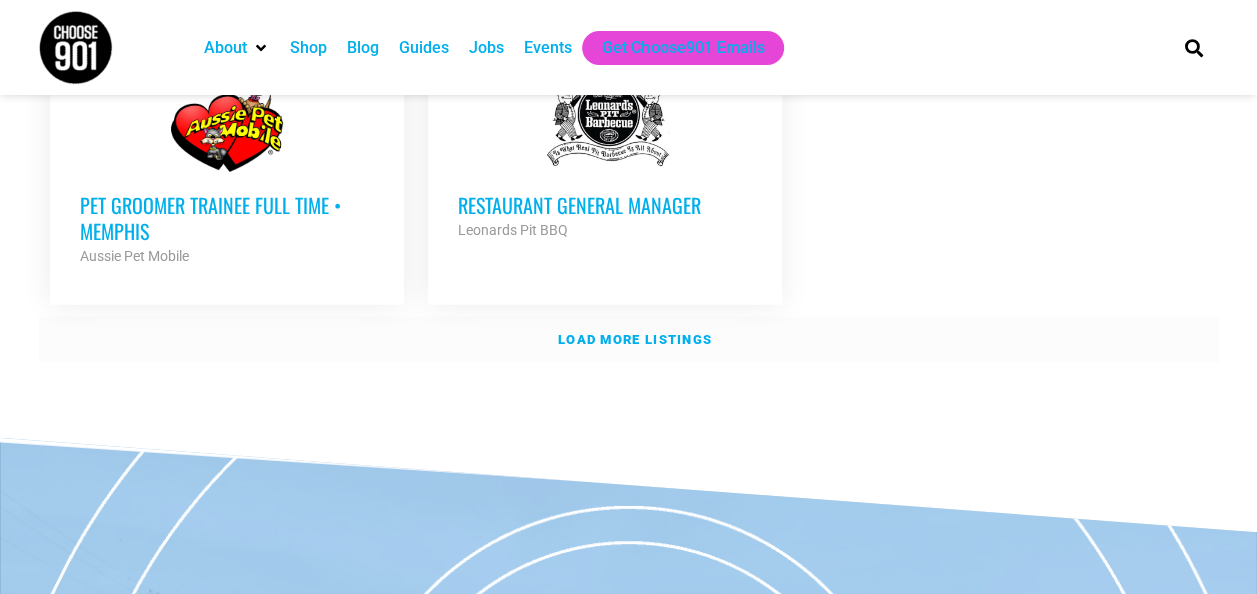 click on "Load more listings" at bounding box center (635, 339) 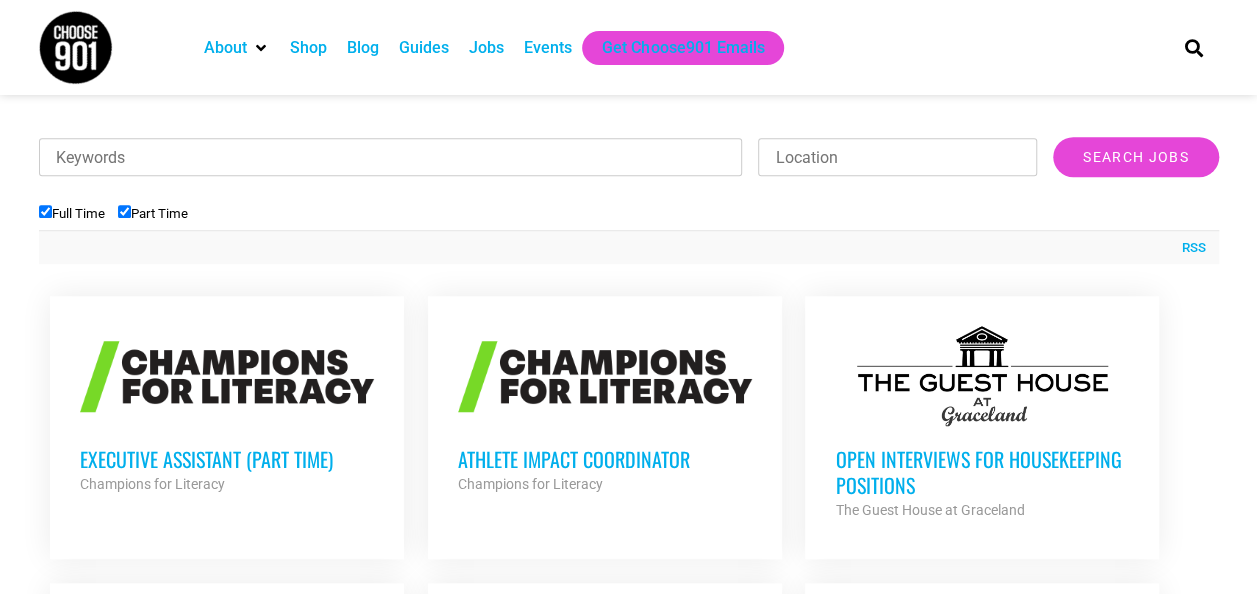 scroll, scrollTop: 623, scrollLeft: 0, axis: vertical 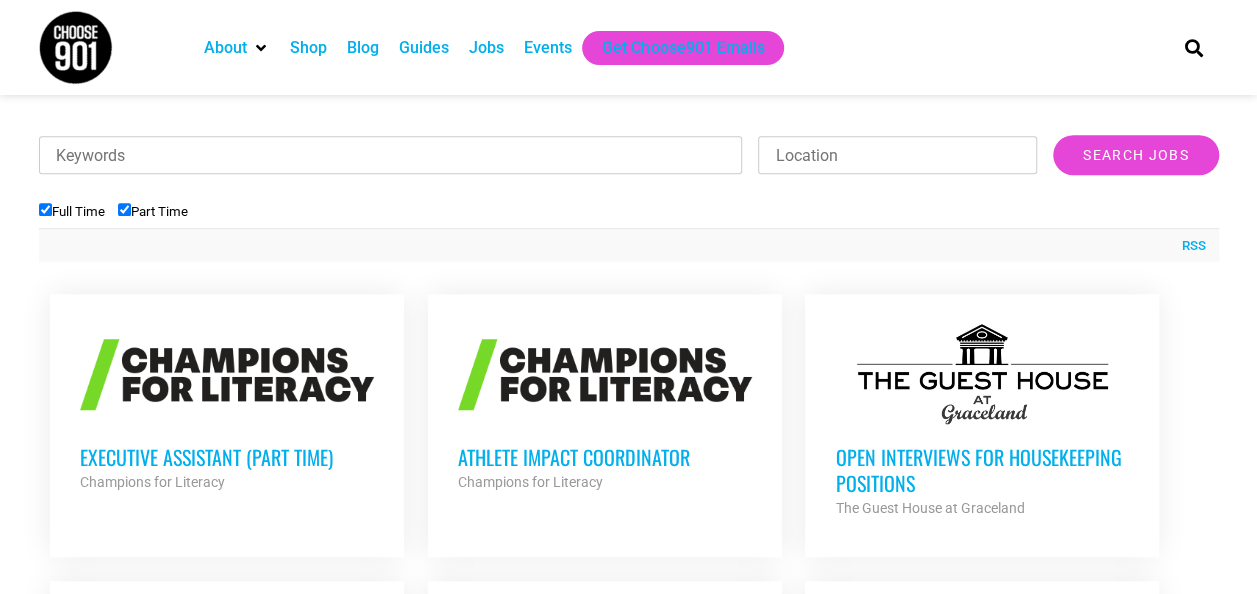 click at bounding box center (227, 374) 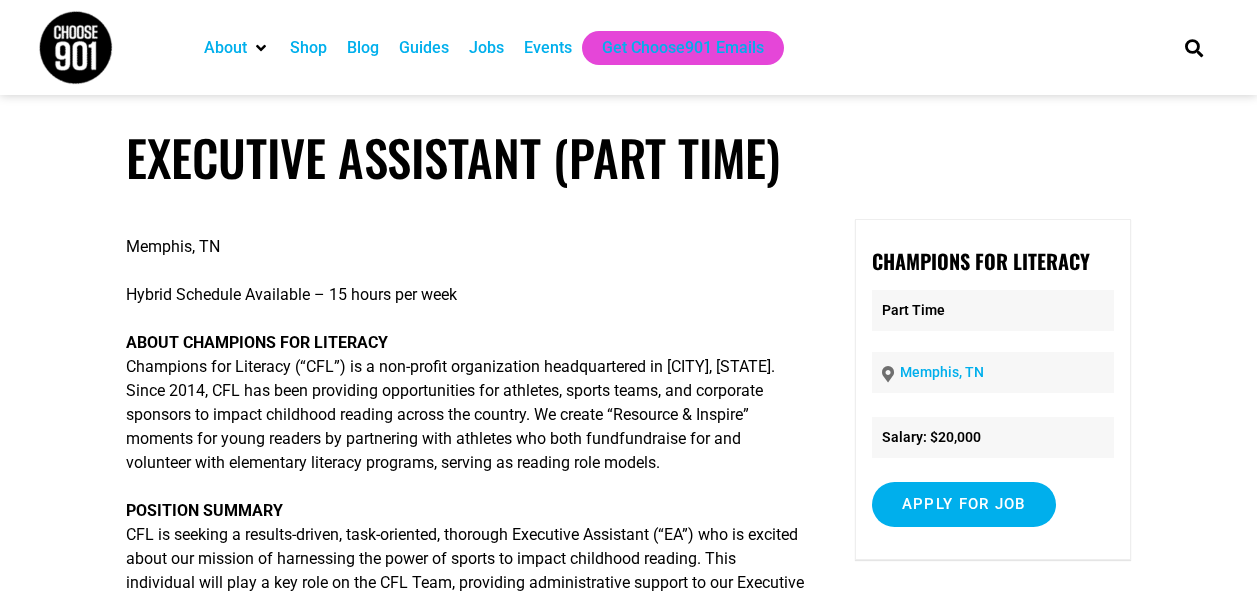 scroll, scrollTop: 0, scrollLeft: 0, axis: both 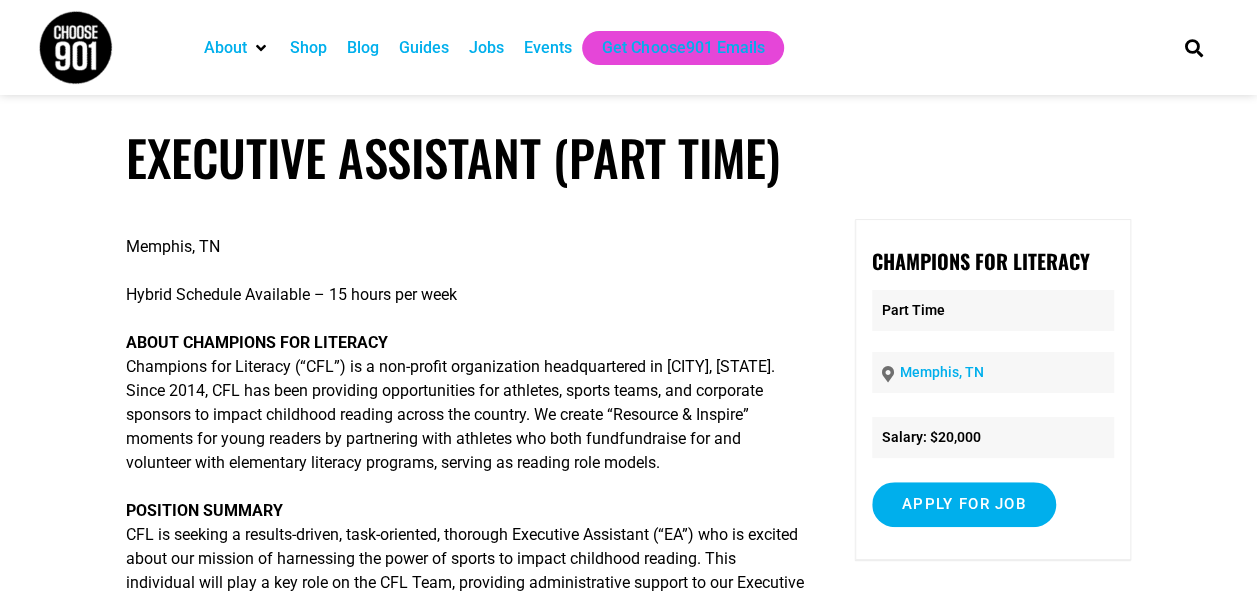 click on "Hybrid Schedule Available – 15 hours per week" at bounding box center [465, 295] 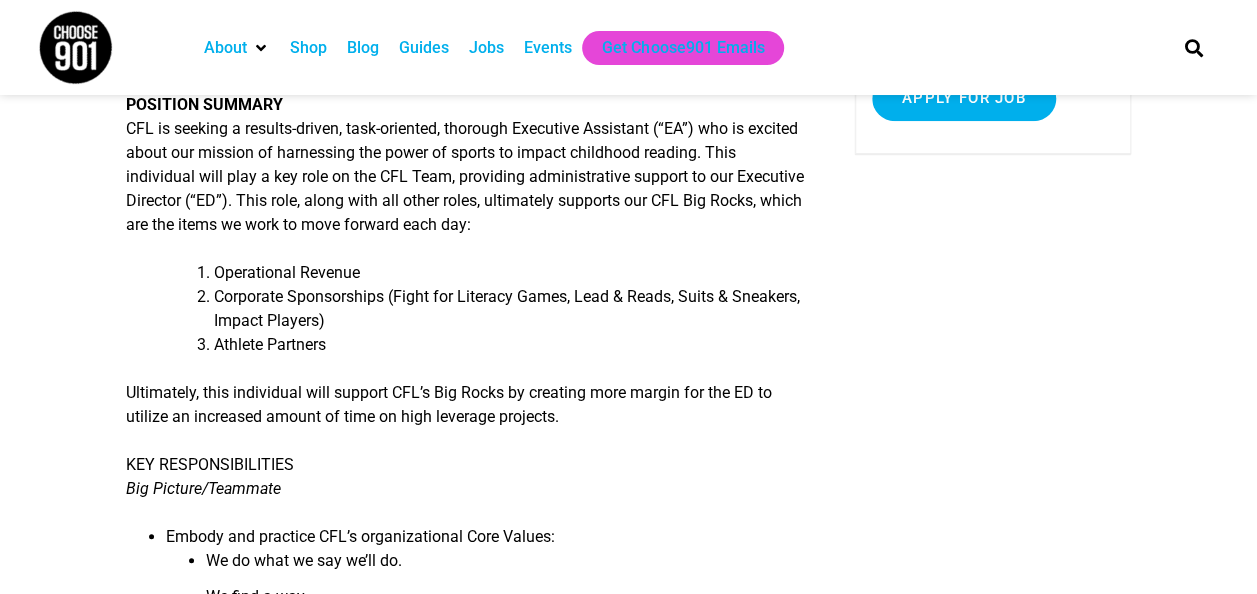 scroll, scrollTop: 407, scrollLeft: 0, axis: vertical 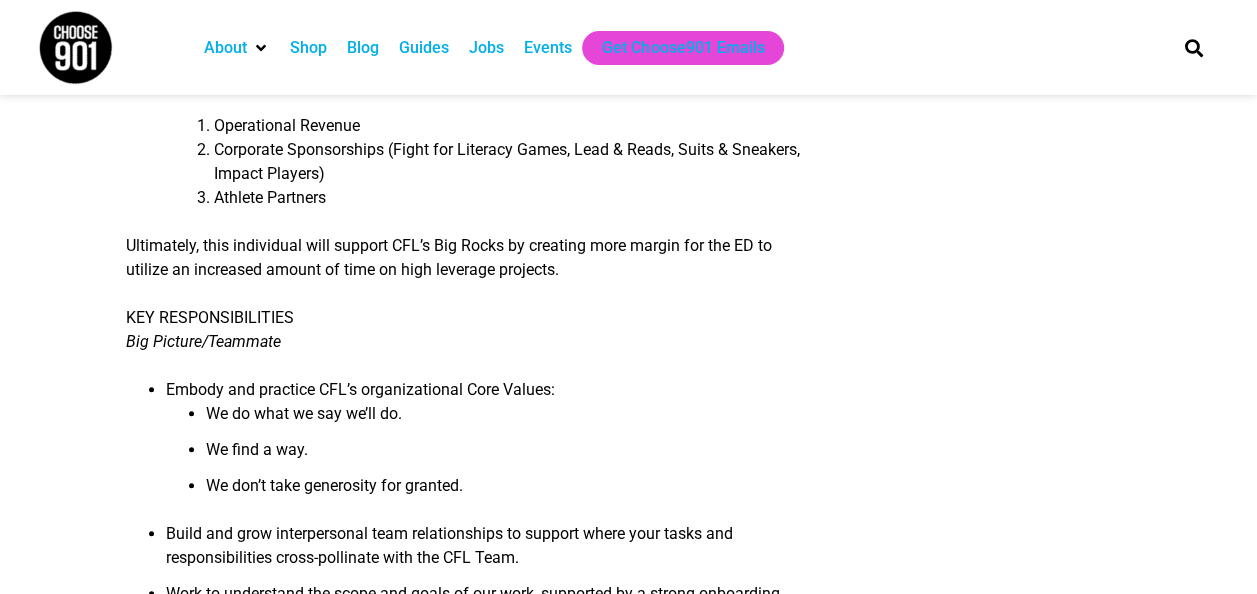 click on "[CITY], [STATE]
Hybrid Schedule Available – 15 hours per week
ABOUT CHAMPIONS FOR LITERACY
Champions for Literacy (“CFL”) is a non-profit organization headquartered in [CITY], [STATE]. Since 2014, CFL has been providing opportunities for athletes, sports teams, and corporate sponsors to impact childhood reading across the country. We create “Resource & Inspire” moments for young readers by partnering with athletes who both fundfundraise for and volunteer with elementary literacy programs, serving as reading role models.
POSITION SUMMARY
CFL is seeking a results-driven, task-oriented, thorough Executive Assistant (“EA”) who is excited about our mission of harnessing the power of sports to impact childhood reading. This individual will play a key role on the CFL Team, providing administrative support to our Executive Director (“ED”). This role, along with all other roles, ultimately supports our CFL Big Rocks, which are the items we work to move forward each day:" at bounding box center [465, 1908] 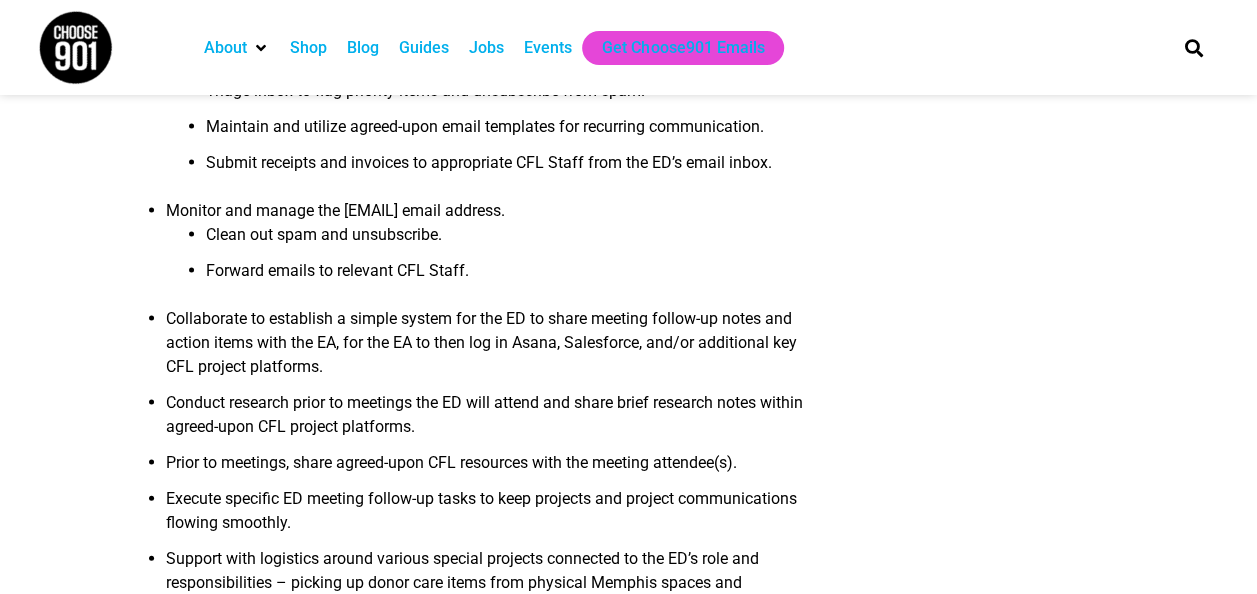 scroll, scrollTop: 1884, scrollLeft: 0, axis: vertical 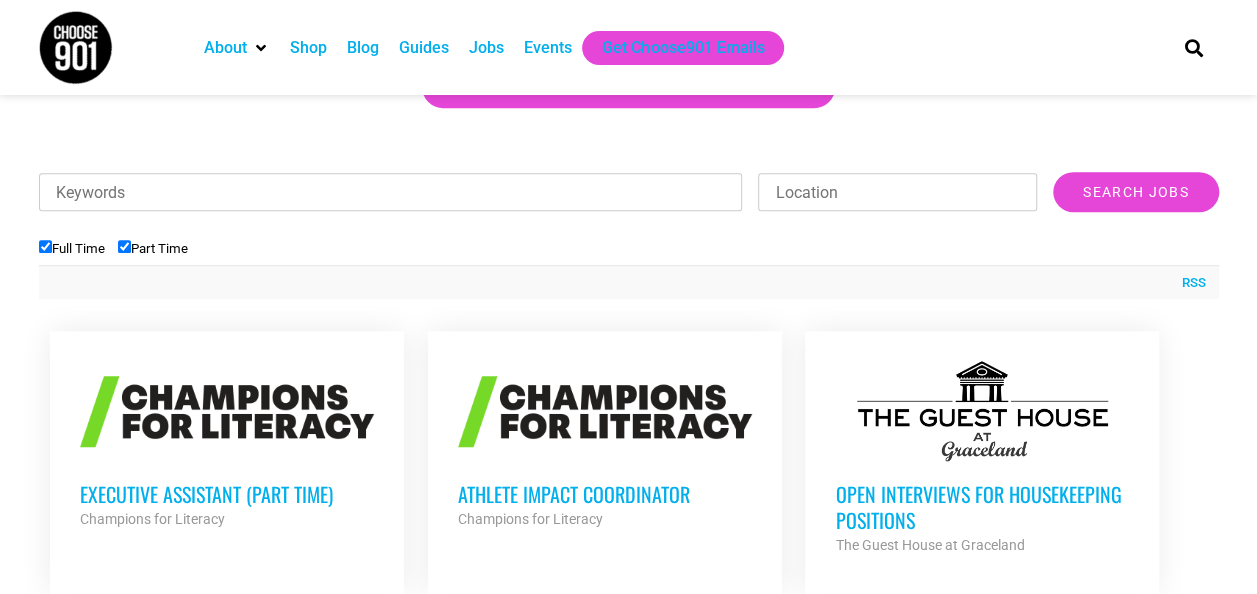click on "Part Time" at bounding box center (124, 246) 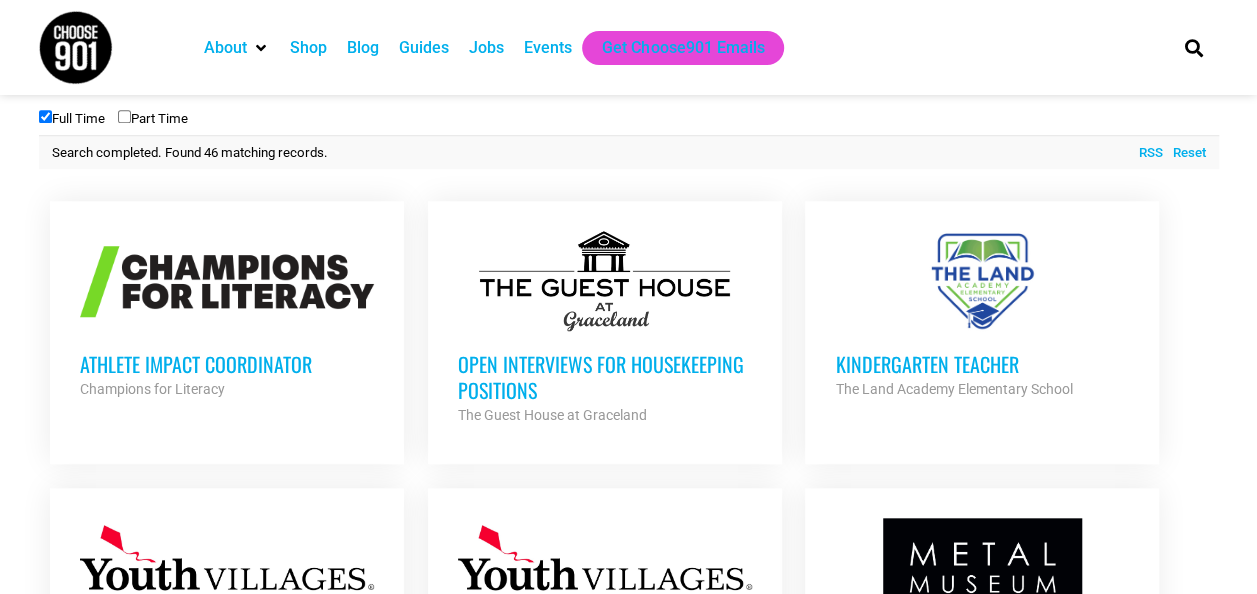 scroll, scrollTop: 806, scrollLeft: 0, axis: vertical 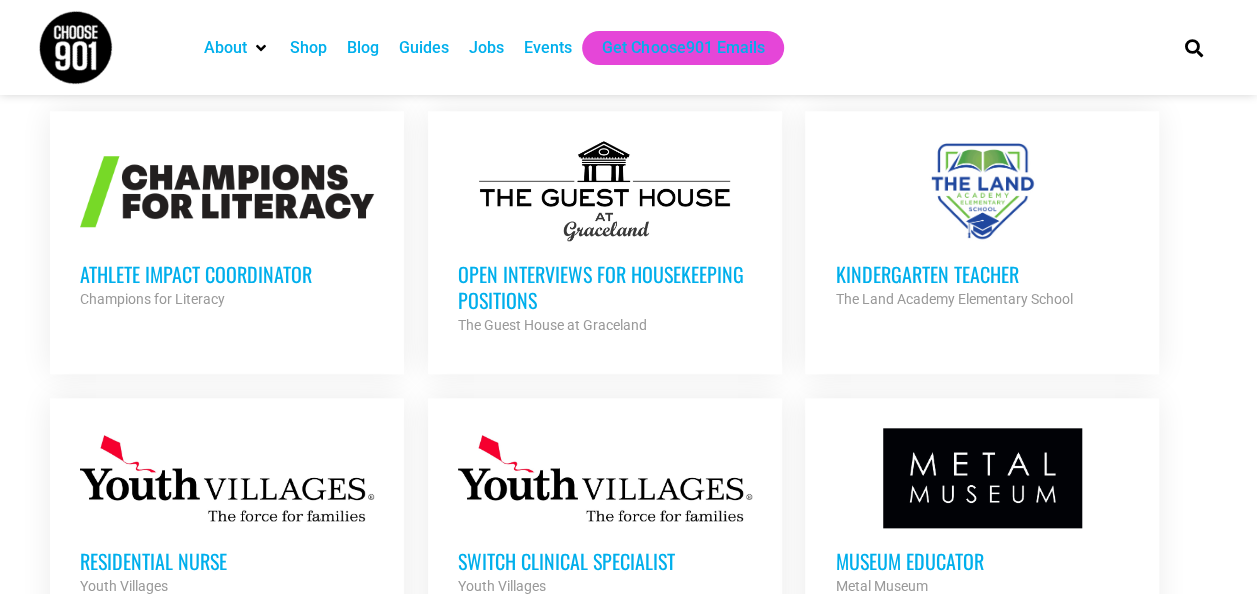 click at bounding box center (982, 191) 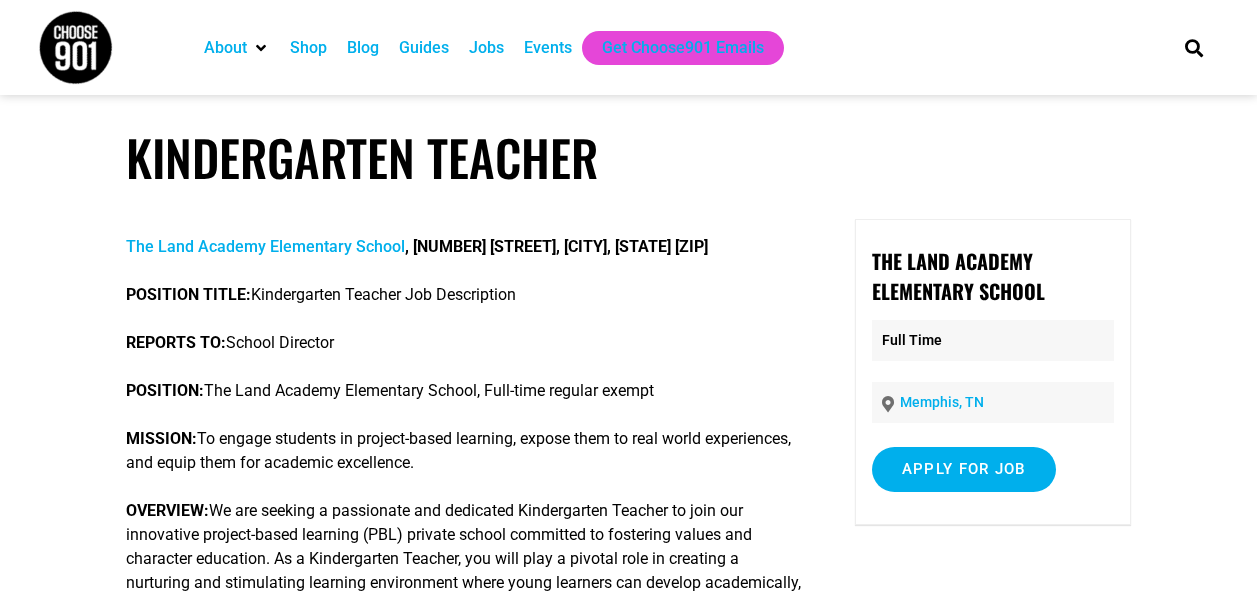 scroll, scrollTop: 0, scrollLeft: 0, axis: both 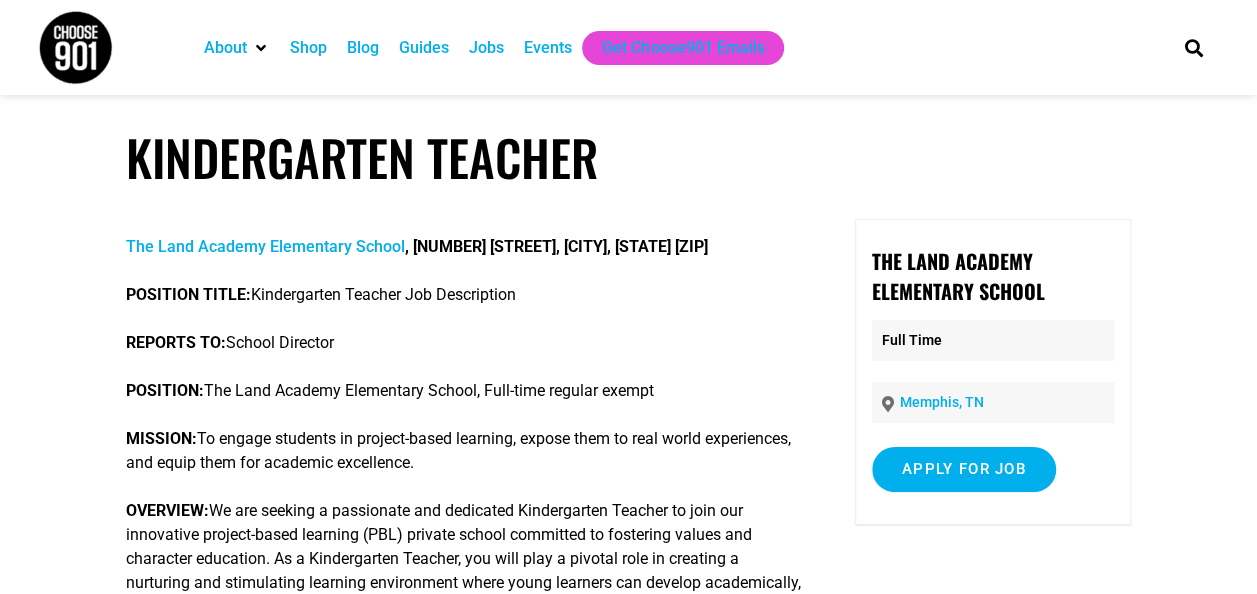 click on "Jobs" at bounding box center [486, 48] 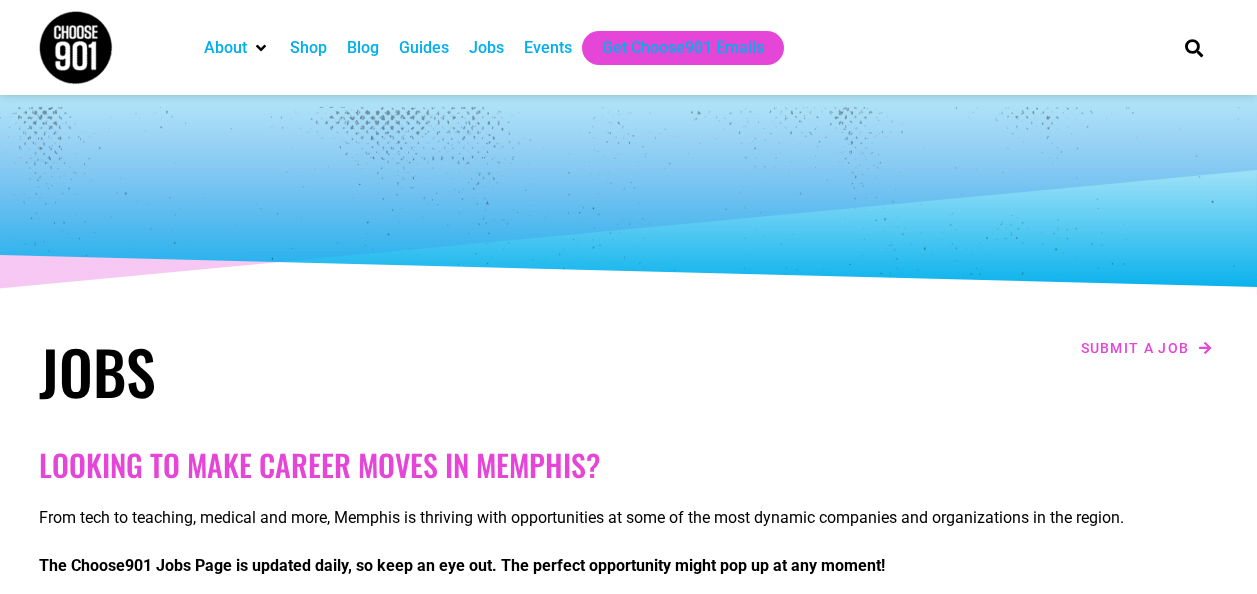 scroll, scrollTop: 0, scrollLeft: 0, axis: both 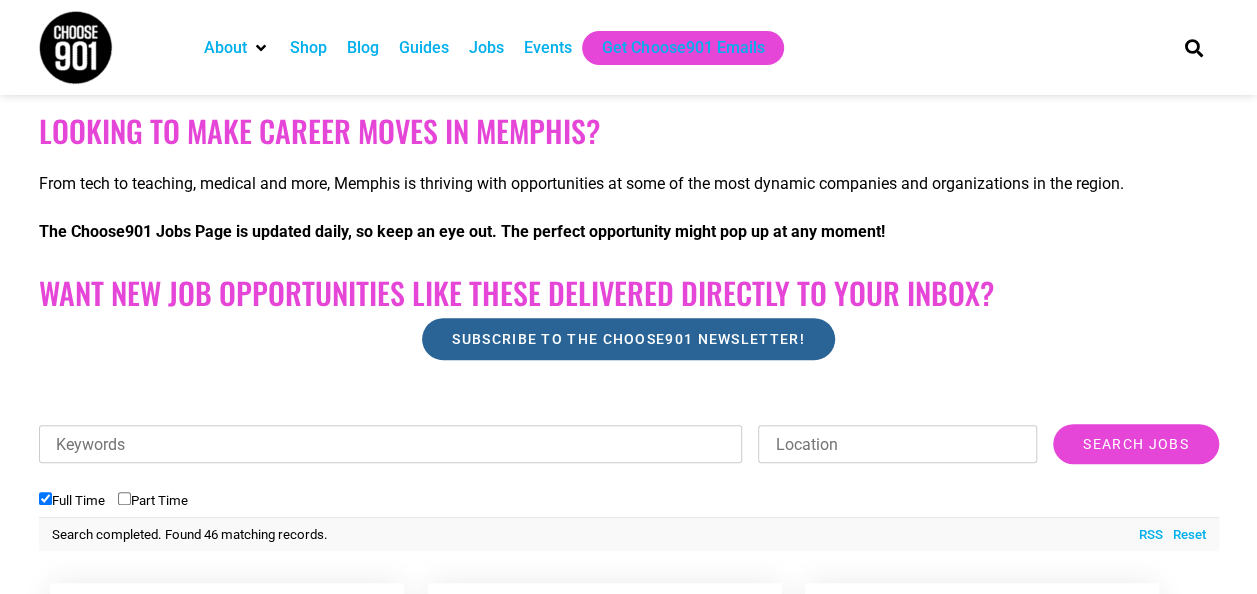 click on "Subscribe to the Choose901 newsletter!" at bounding box center (628, 339) 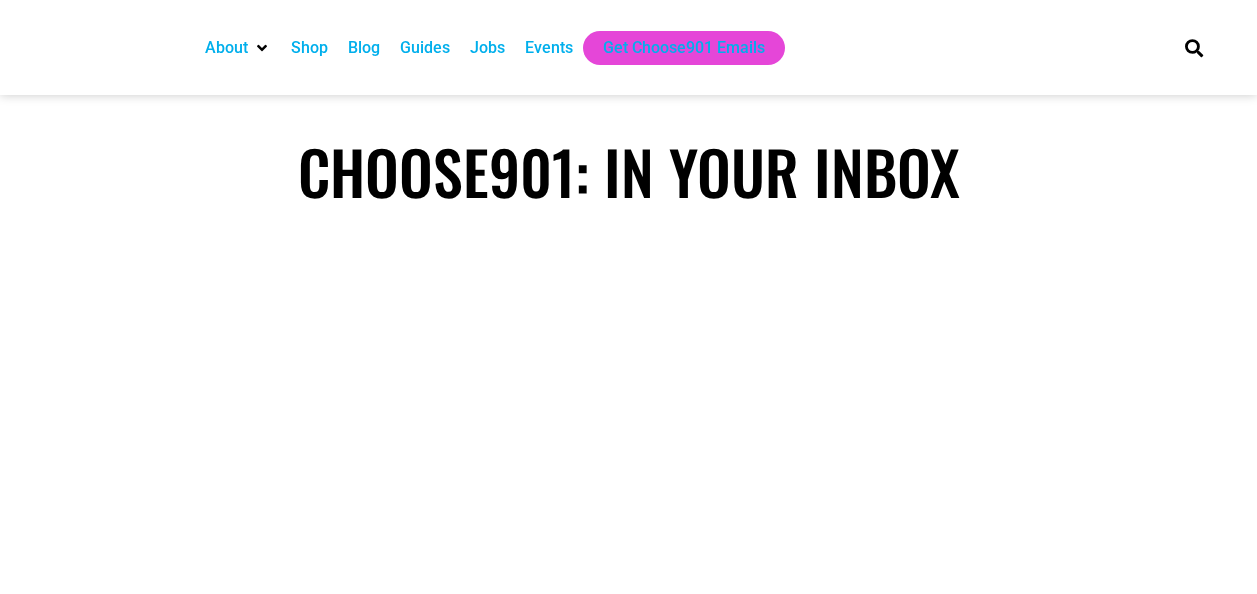 scroll, scrollTop: 0, scrollLeft: 0, axis: both 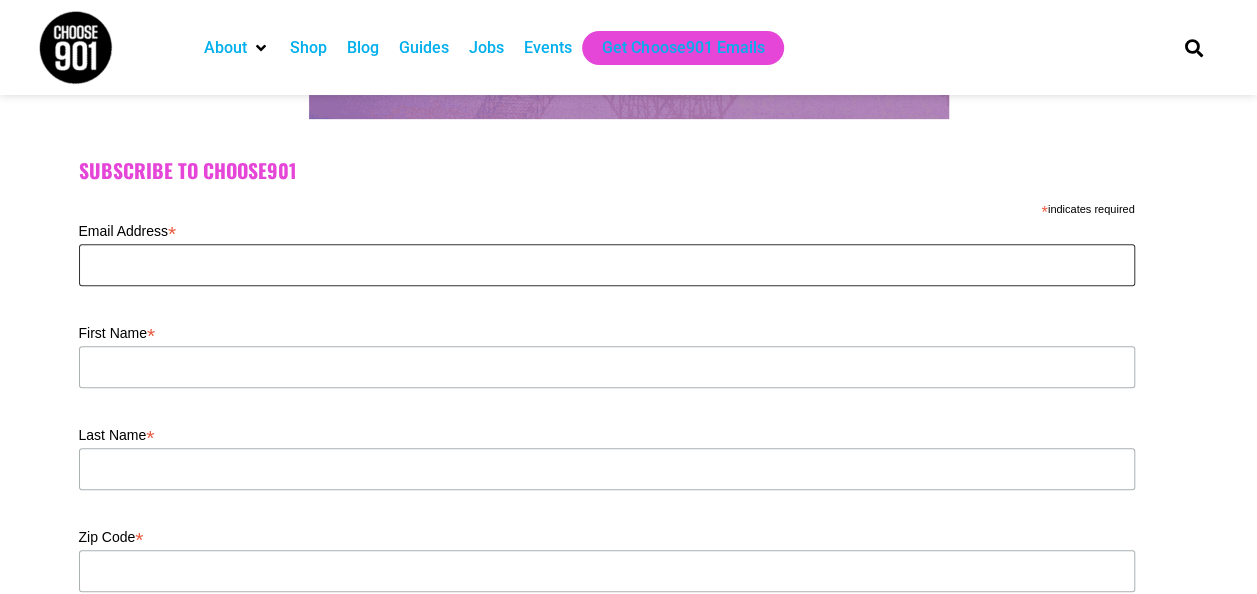 click on "Email Address  * [EMAIL]" at bounding box center [607, 265] 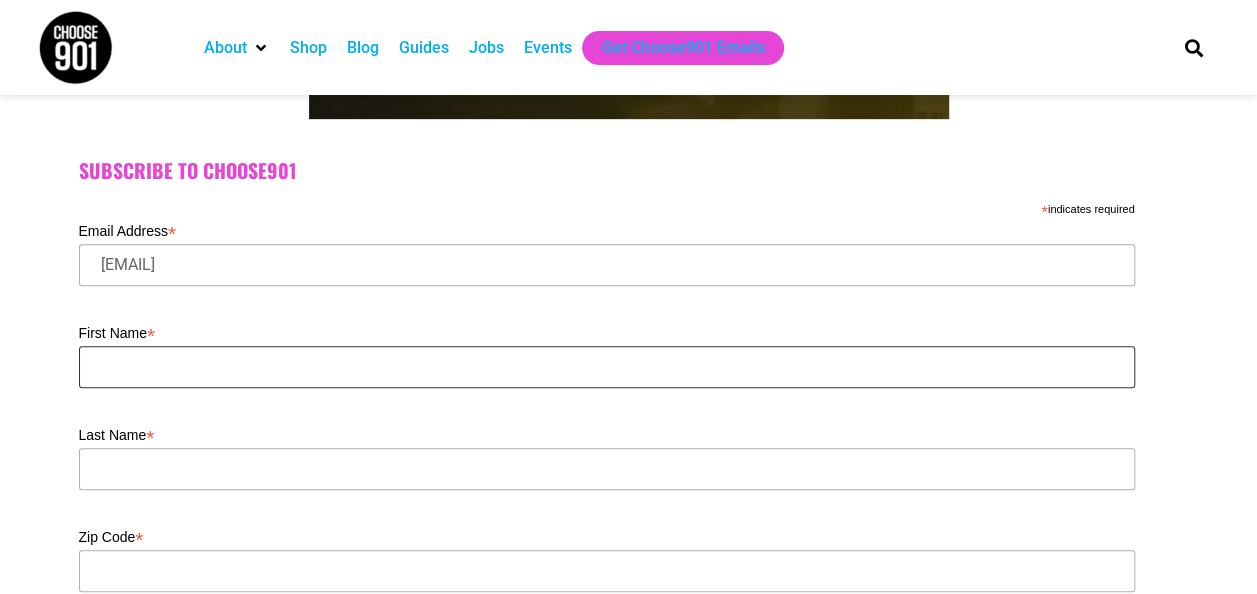 type on "[FIRST]" 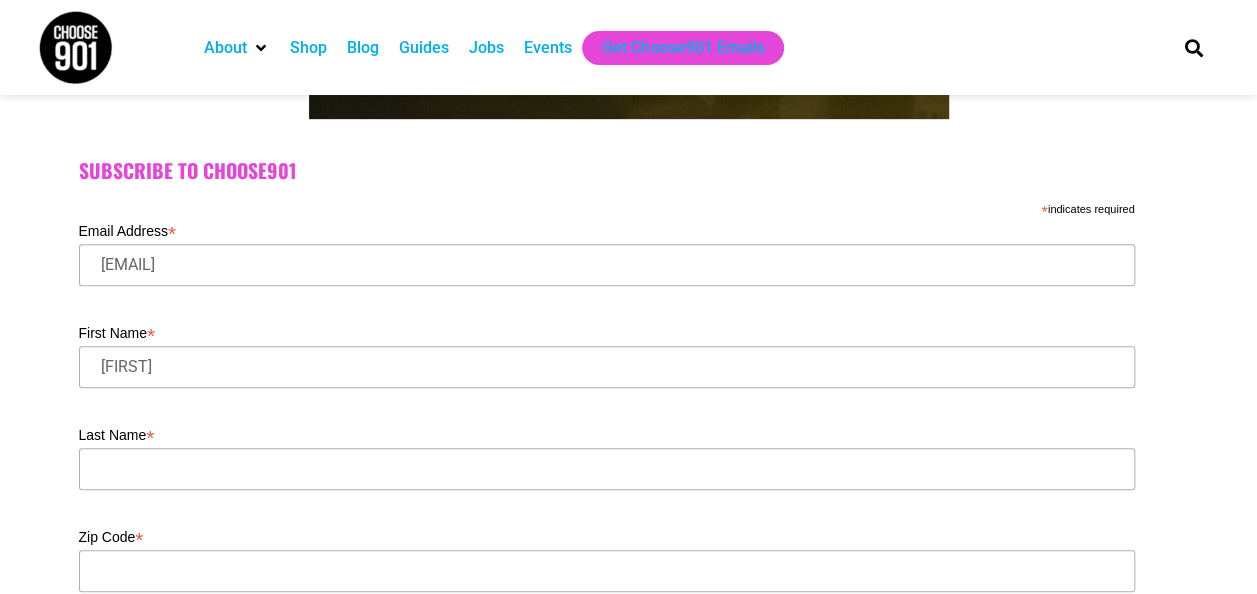 type on "[LAST]" 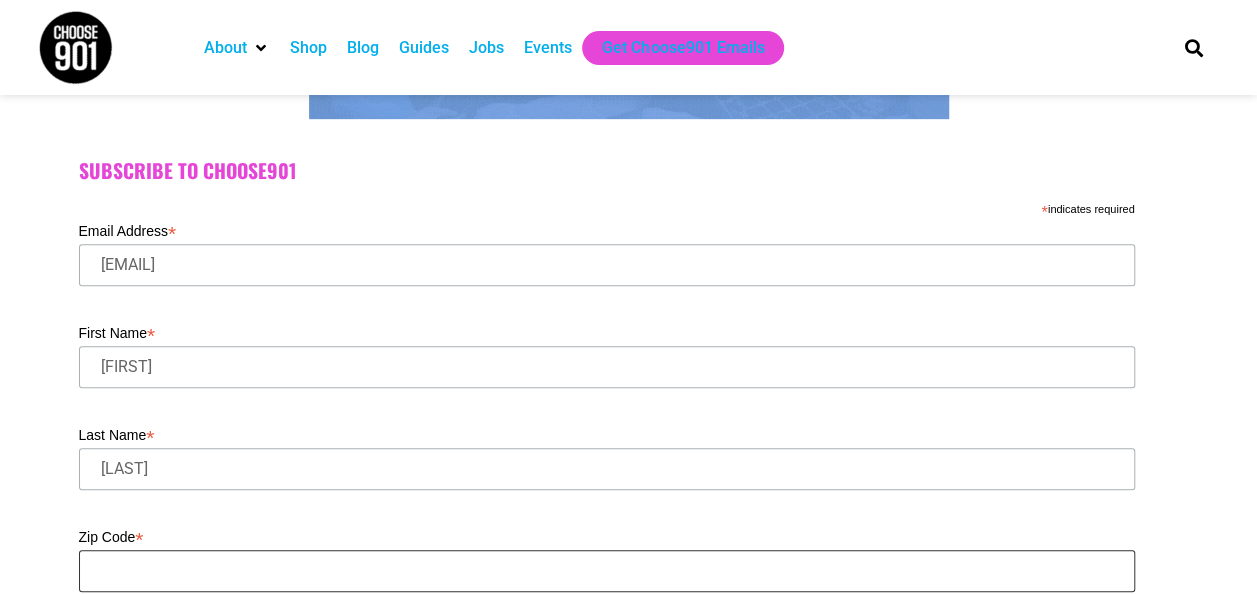 type on "38119" 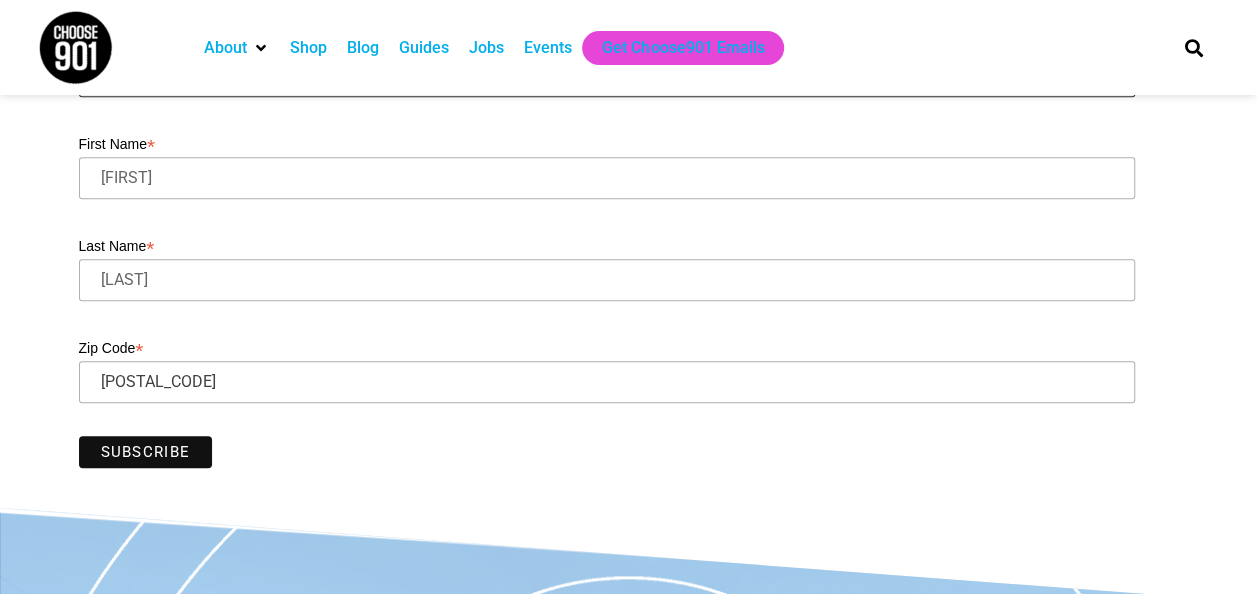scroll, scrollTop: 677, scrollLeft: 0, axis: vertical 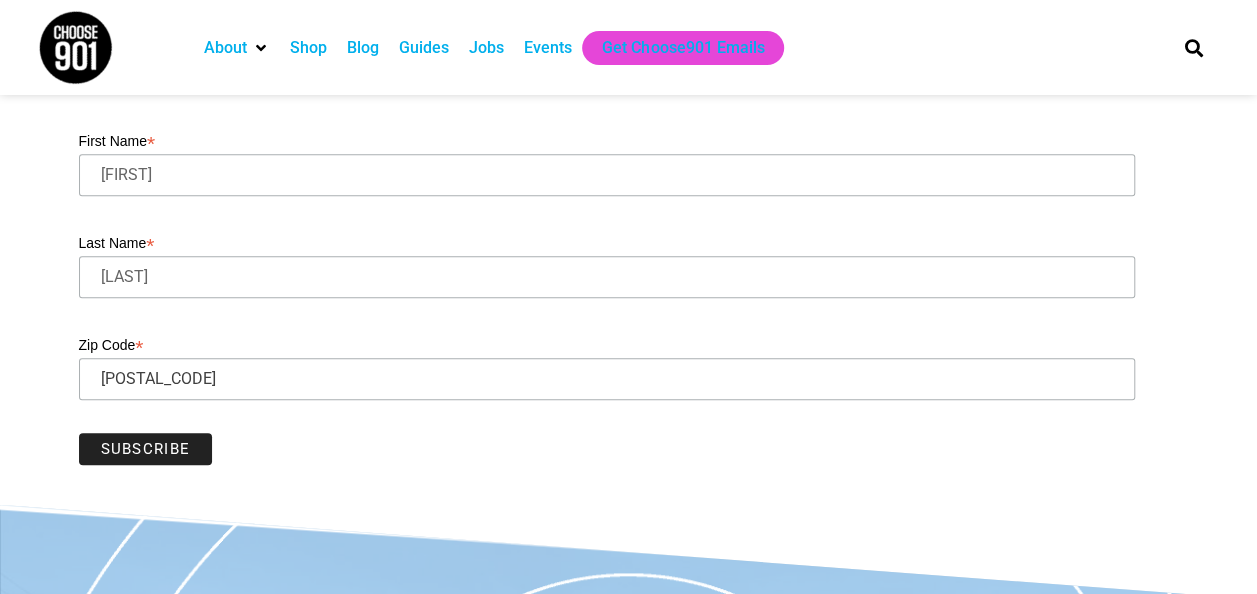 click on "Subscribe" at bounding box center [146, 449] 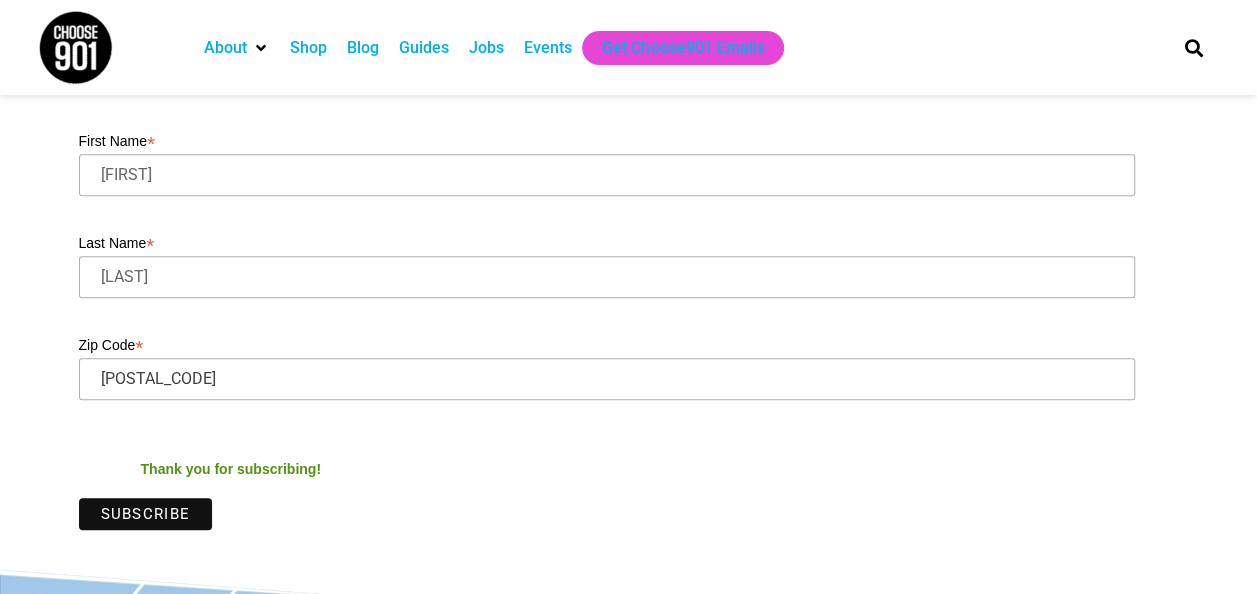 click on "Events" at bounding box center [548, 48] 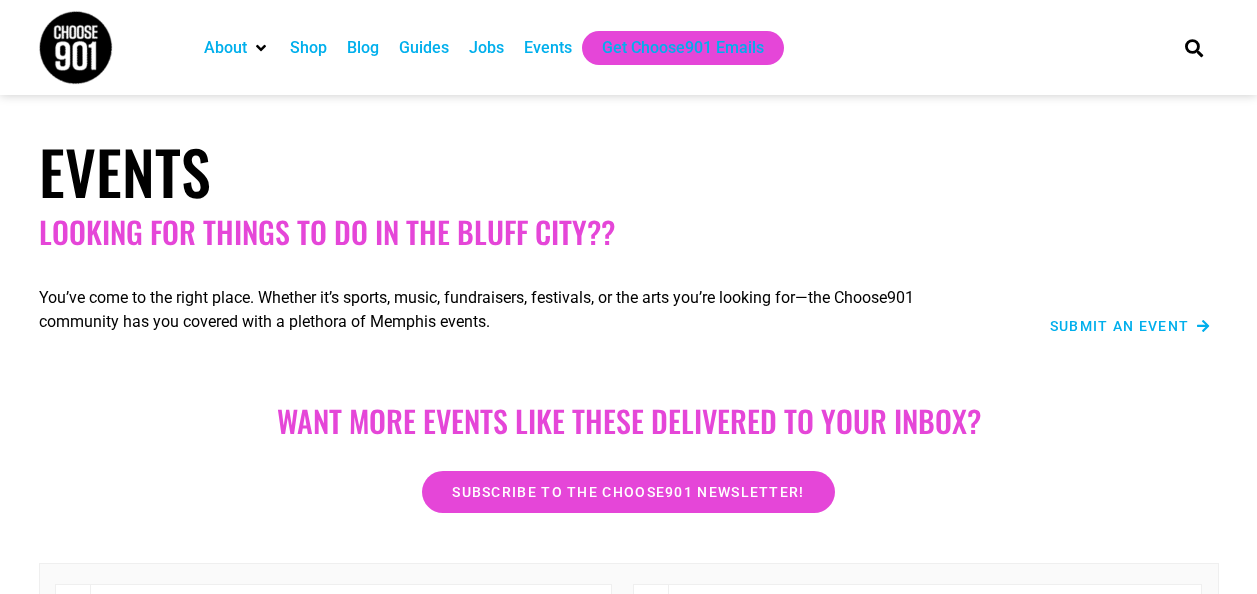 scroll, scrollTop: 0, scrollLeft: 0, axis: both 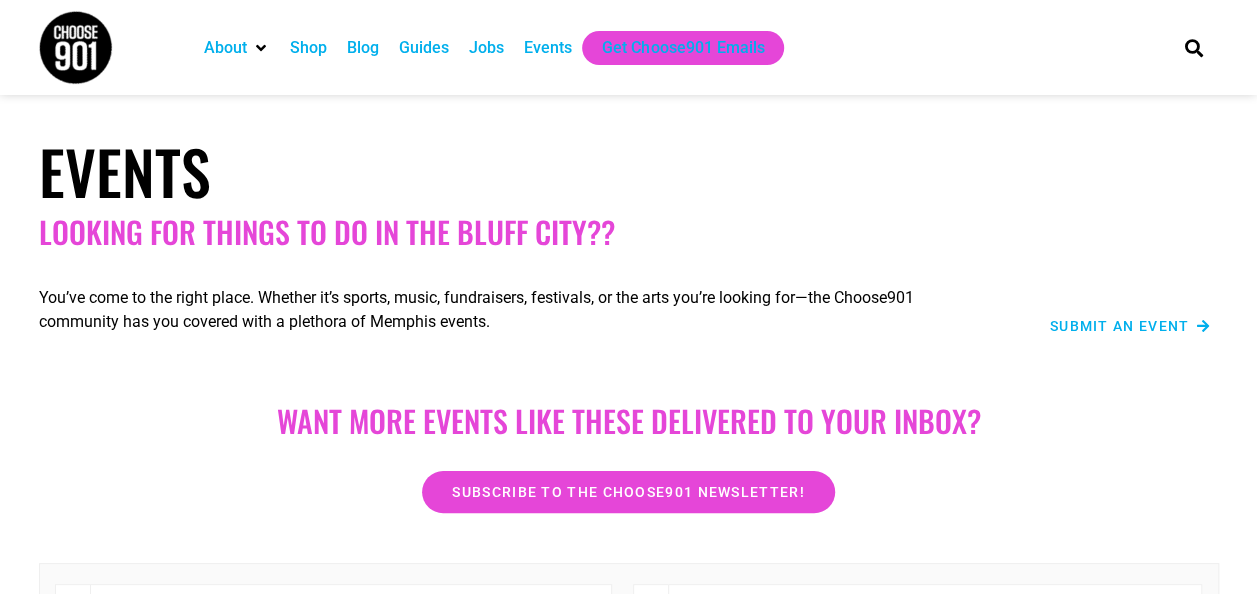 click on "You’ve come to the right place. Whether it’s sports, music, fundraisers, festivals, or the arts you’re looking for—the Choose901 community has you covered with a plethora of Memphis events." at bounding box center (509, 304) 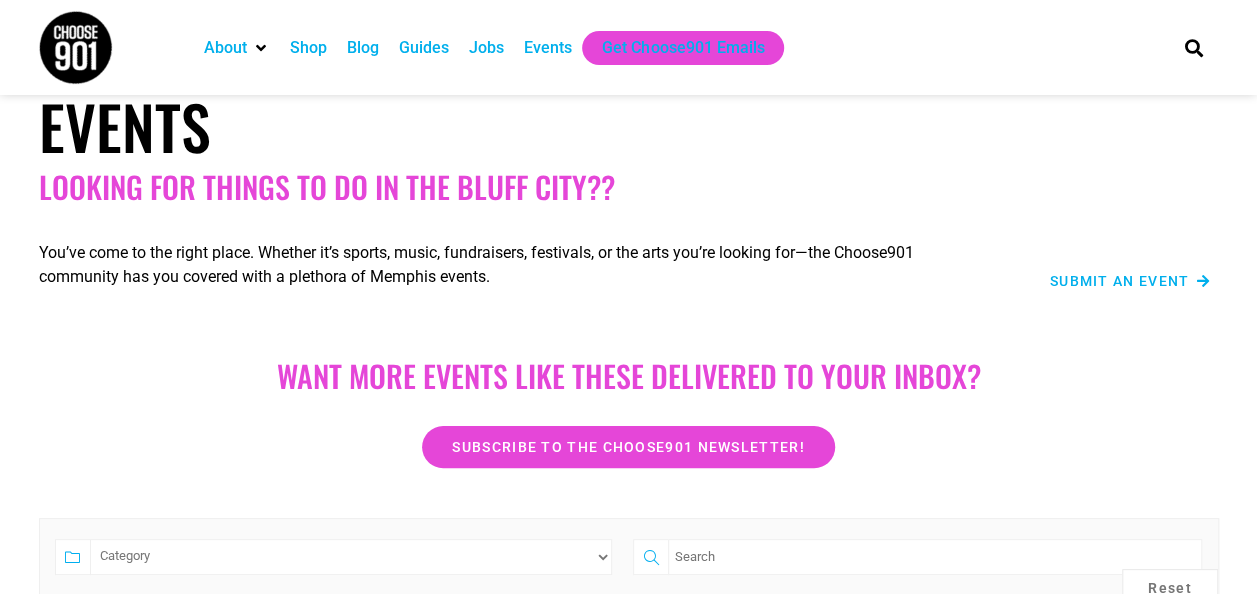 scroll, scrollTop: 0, scrollLeft: 0, axis: both 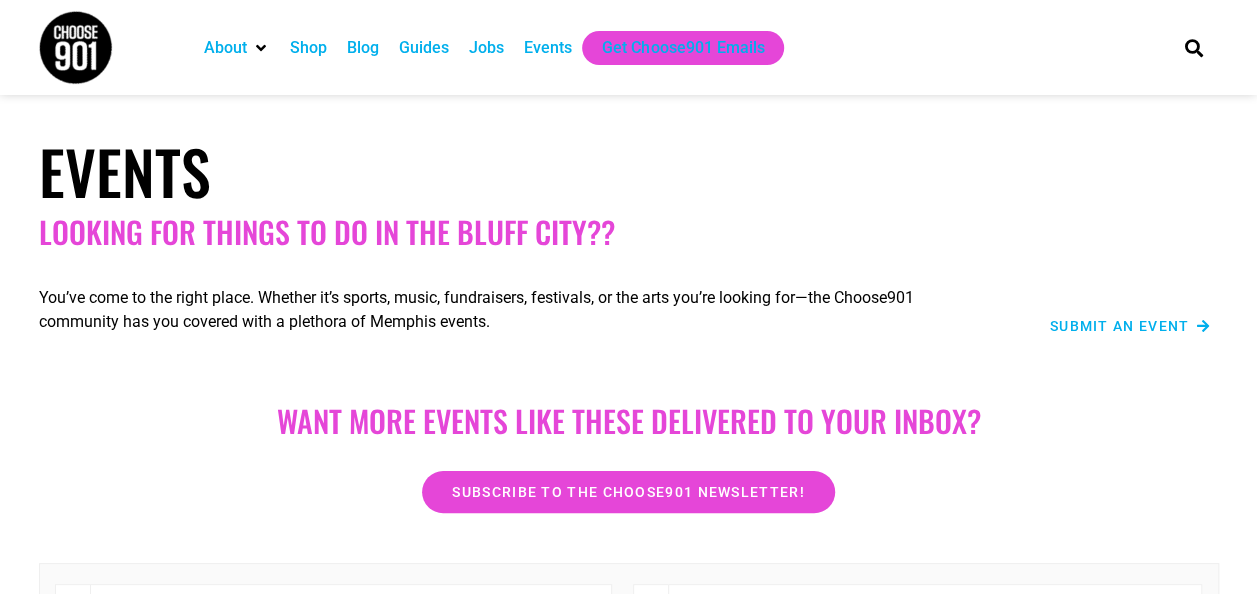 click on "Shop" at bounding box center (308, 48) 